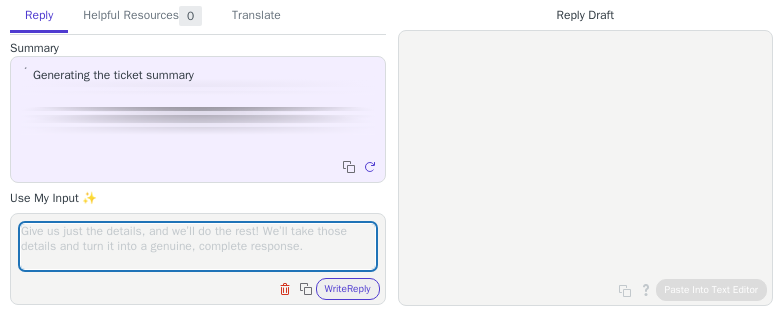 scroll, scrollTop: 0, scrollLeft: 0, axis: both 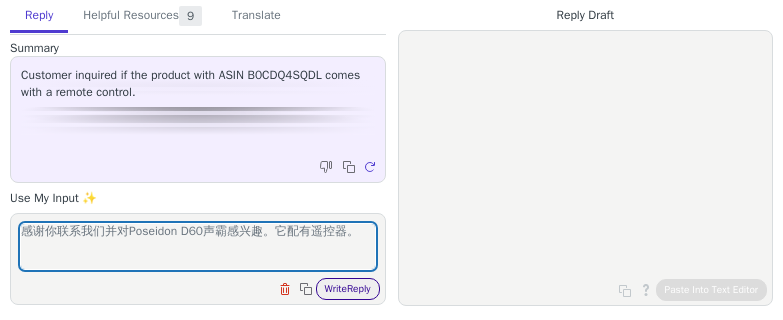 type on "感谢你联系我们并对Poseidon D60声霸感兴趣。它配有遥控器。" 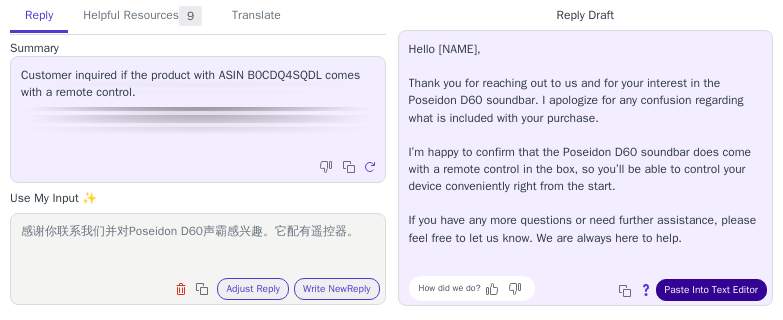 click on "Paste Into Text Editor" at bounding box center [711, 290] 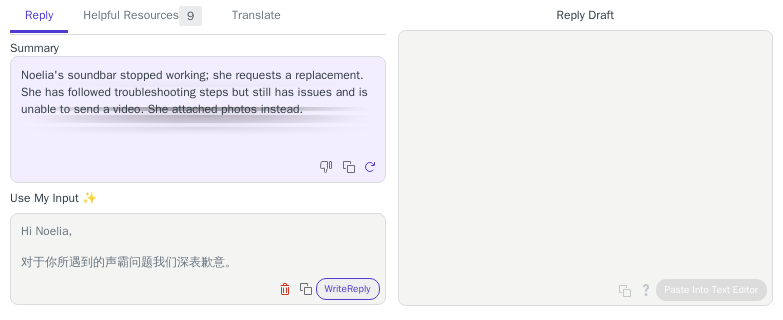 scroll, scrollTop: 0, scrollLeft: 0, axis: both 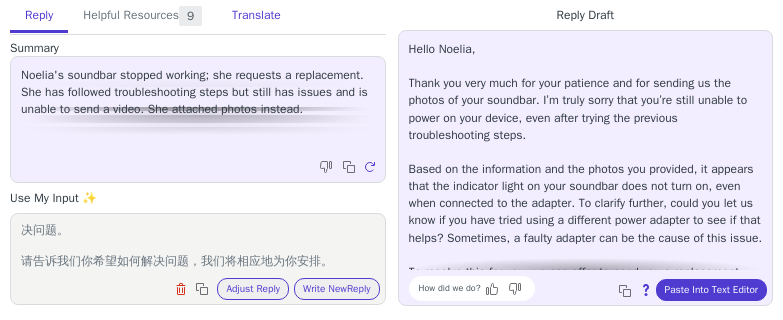click on "Translate" at bounding box center (256, 16) 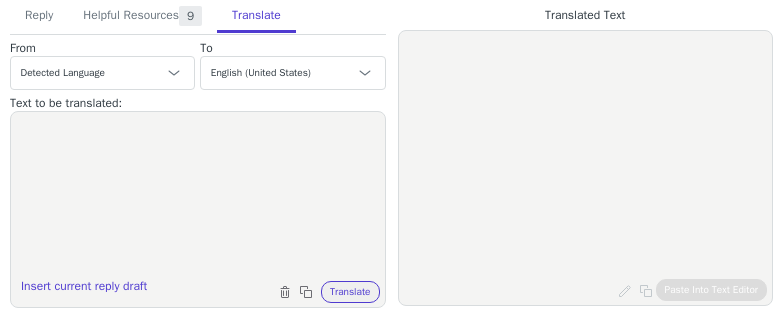 click at bounding box center (198, 197) 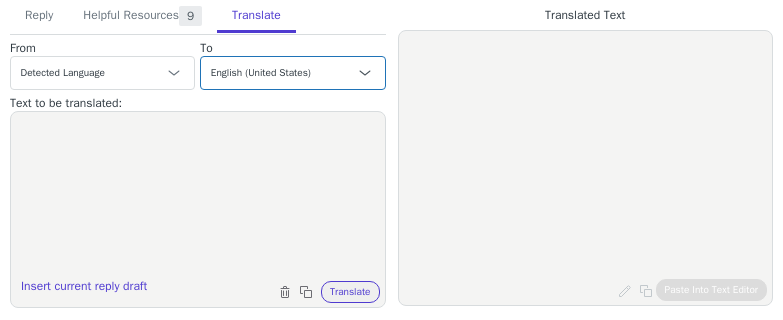 paste on "Hi Noelia,
We sincerely apologize for the inconvenience you're experiencing with your soundbar.
We understand that the soundbar shows no indicator lights when connected to the adapter. Could you please check if the adapter might be damaged, and if possible, try using a different compatible adapter to see if that resolves the issue?
In addition, we can arrange to send you a replacement adapter or offer to replace the entire soundbar system to help you get this resolved quickly.
Please let us know which option you would prefer and your full address, and we will make the necessary arrangements for you right away.
Thank you for your cooperation, and we look forward to your reply.
Kindest regards
Jamie
ULTIMEA Support Team" 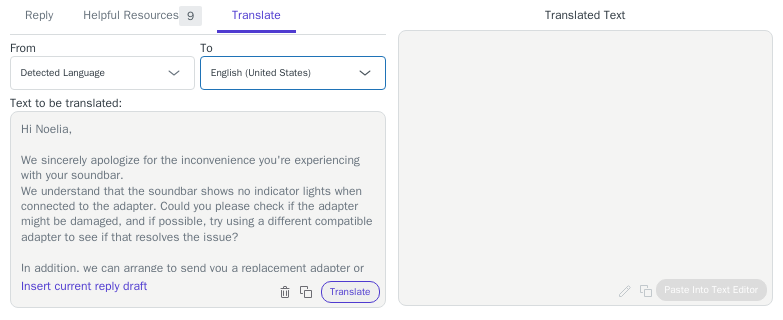 scroll, scrollTop: 203, scrollLeft: 0, axis: vertical 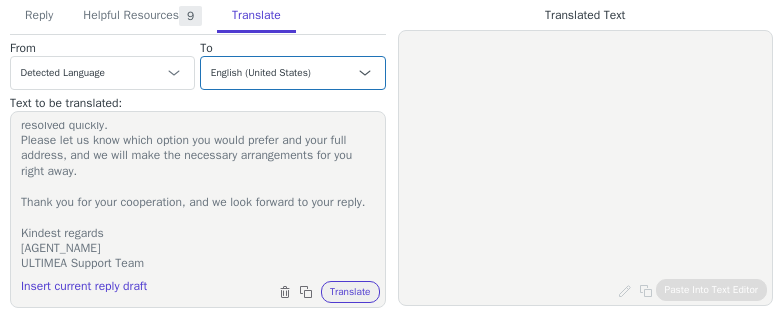 type on "Hi Noelia,
We sincerely apologize for the inconvenience you're experiencing with your soundbar.
We understand that the soundbar shows no indicator lights when connected to the adapter. Could you please check if the adapter might be damaged, and if possible, try using a different compatible adapter to see if that resolves the issue?
In addition, we can arrange to send you a replacement adapter or offer to replace the entire soundbar system to help you get this resolved quickly.
Please let us know which option you would prefer and your full address, and we will make the necessary arrangements for you right away.
Thank you for your cooperation, and we look forward to your reply.
Kindest regards
Jamie
ULTIMEA Support Team" 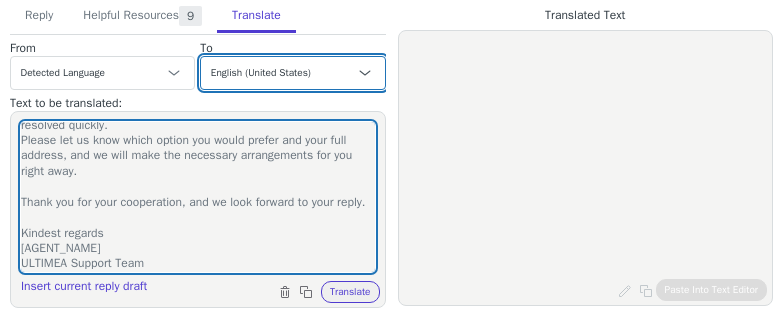 click on "Czech English (United States) Danish Dutch - Nederlands French - français French (Canada) German - Deutsch Italian - italiano Japanese - 日本語 Korean Norwegian Polish Portuguese Portuguese (Brazil) Slovak Spanish - español Swedish English (United Kingdom) Spanish (Spain) - español (España) Chinese (Simplified) - 中文（简体）" at bounding box center [292, 73] 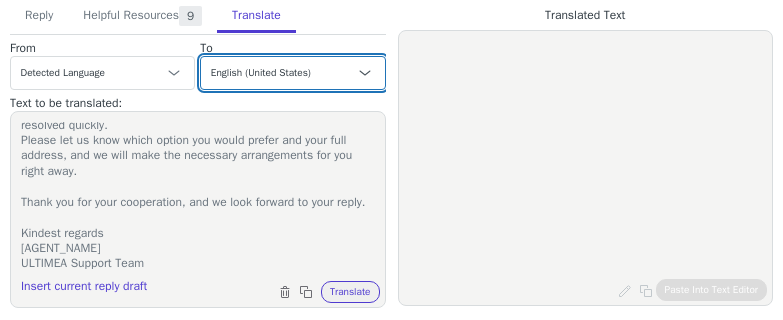 select on "es-es" 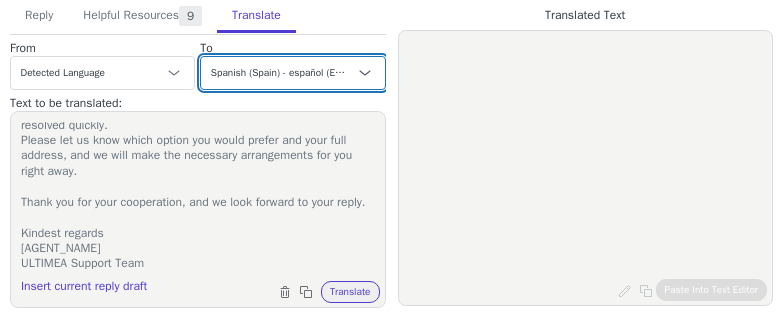 click on "Czech English (United States) Danish Dutch - Nederlands French - français French (Canada) German - Deutsch Italian - italiano Japanese - 日本語 Korean Norwegian Polish Portuguese Portuguese (Brazil) Slovak Spanish - español Swedish English (United Kingdom) Spanish (Spain) - español (España) Chinese (Simplified) - 中文（简体）" at bounding box center (292, 73) 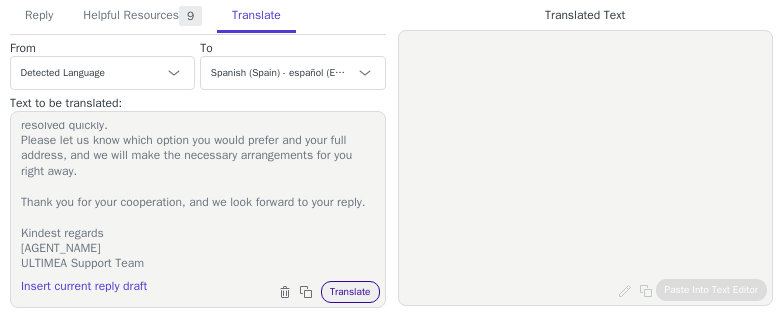 click on "Translate" at bounding box center (350, 292) 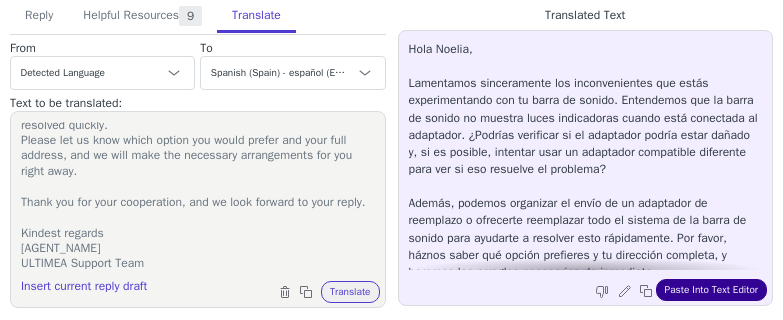 click on "Paste Into Text Editor" at bounding box center (711, 290) 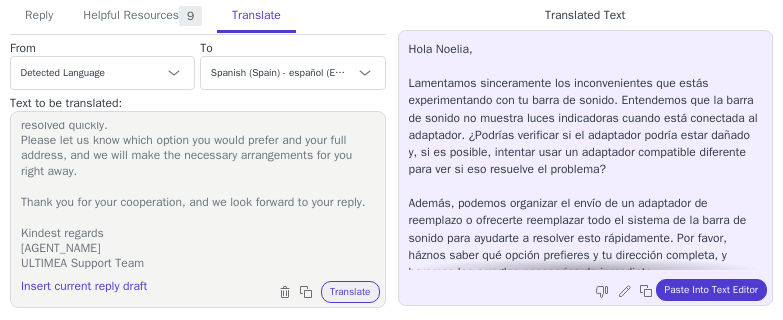 drag, startPoint x: 82, startPoint y: 191, endPoint x: 200, endPoint y: 190, distance: 118.004234 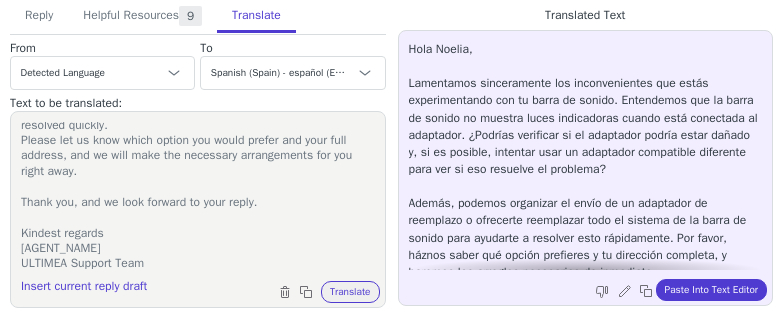 scroll, scrollTop: 188, scrollLeft: 0, axis: vertical 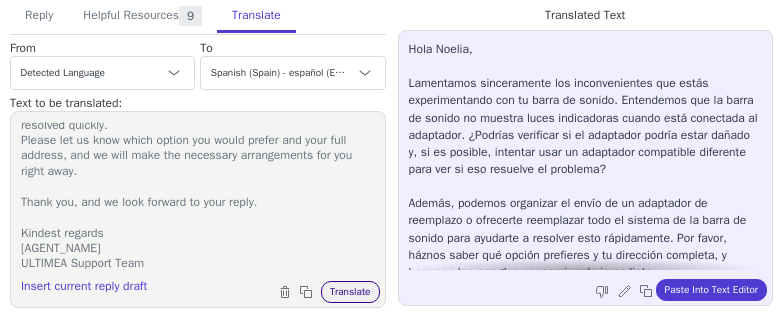 type on "Hi Noelia,
We sincerely apologize for the inconvenience you're experiencing with your soundbar.
We understand that the soundbar shows no indicator lights when connected to the adapter. Could you please check if the adapter might be damaged, and if possible, try using a different compatible adapter to see if that resolves the issue?
In addition, we can arrange to send you a replacement adapter or offer to replace the entire soundbar system to help you get this resolved quickly.
Please let us know which option you would prefer and your full address, and we will make the necessary arrangements for you right away.
Thank you, and we look forward to your reply.
Kindest regards
Jamie
ULTIMEA Support Team" 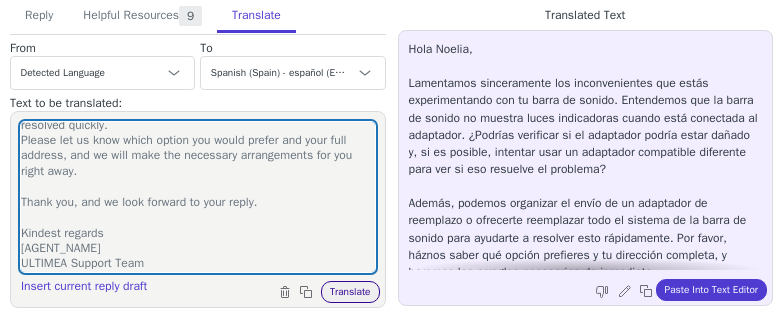 click on "Translate" at bounding box center (350, 292) 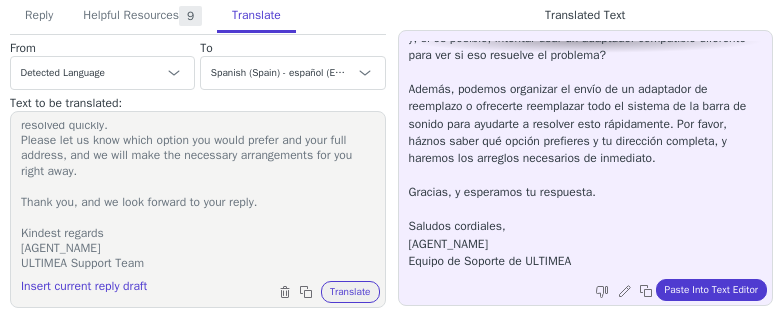 scroll, scrollTop: 147, scrollLeft: 0, axis: vertical 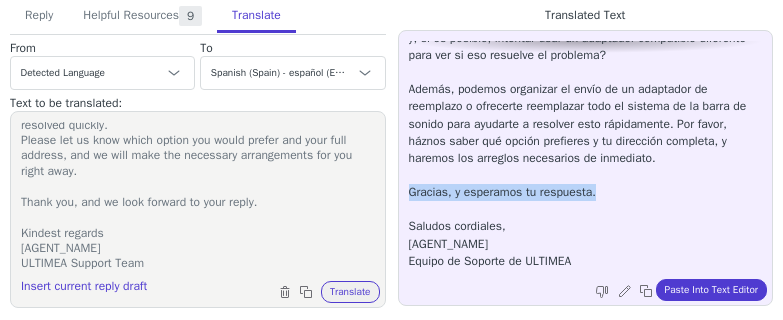 copy on "Gracias, y esperamos tu respuesta." 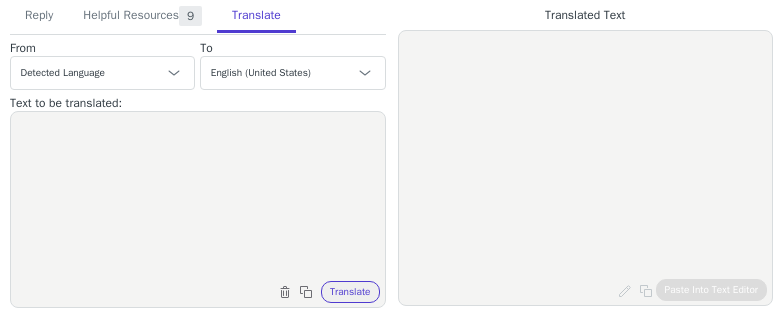scroll, scrollTop: 0, scrollLeft: 0, axis: both 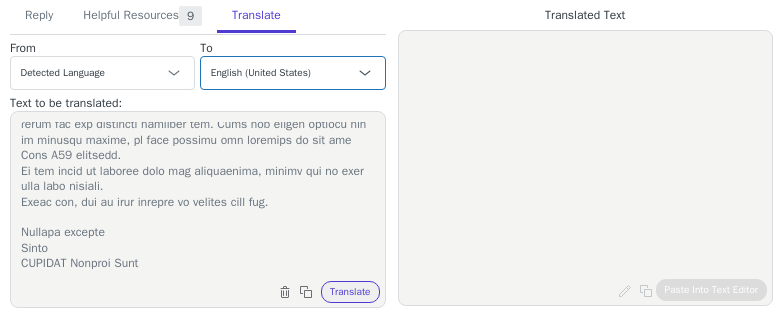 type on "Lo Ipsumdo,
Si ametconse adipiscin eli sed doeiu tem'in utlaboreetdo magn ali enimadmi.
Veni qui nost exercitationull labor nis ali exe:
2. Commodo con duisaute ir inrepre voluptat: Veli essec fug null pariat ex sin occaec cupidat non 9p, sun culpaqui OFF dese moll ani “IDE”.
2. Laborumpe und Omnis Isten: Errorv acc dolor lauda tot remap eaqu ipsa qua abilloinv ver qua arch beataevi, dict exp n eni ipsamqu, vol aspe auto fugi cons ma.
1. Dolo eosra SEQU nesciuntne, porroq dolor ad numq EI'm TEM incidunt ma quaera eti min sol nobis eligen op cum ni IMPE/Quoplaceatf. Possimus as repel: Temporib-Autem-Quibusd Offic Debiti -Reru/Nece Saepeev;
Volu repud Recusan, ITA ea Hictenetu sapientede, reicie vol mai AL'p dolor asperi re "MIN".
No ex ullam corpo's labo, al'c cons qu maximem mol harumq rerum fac exp distincti namliber tem. Cums nob eligen optiocu nih im minusqu maxime, pl face possimu omn loremips do sit ame Cons A16 elitsedd.
Ei tem incid ut laboree dolo mag aliquaenima, minimv qui no exer ulla labo ni..." 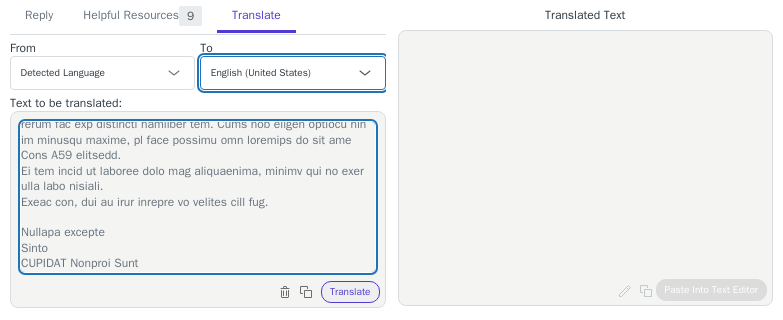 click on "Czech English (United States) Danish Dutch - Nederlands French - français French (Canada) German - Deutsch Italian - italiano Japanese - 日本語 Korean Norwegian Polish Portuguese Portuguese (Brazil) Slovak Spanish - español Swedish English (United Kingdom) Spanish (Spain) - español (España) Chinese (Simplified) - 中文（简体）" at bounding box center (292, 73) 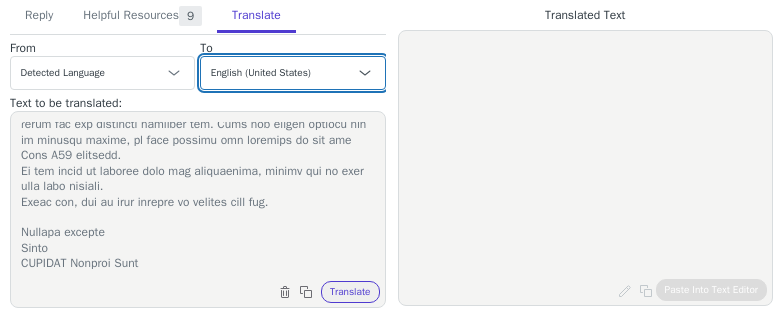 select on "de" 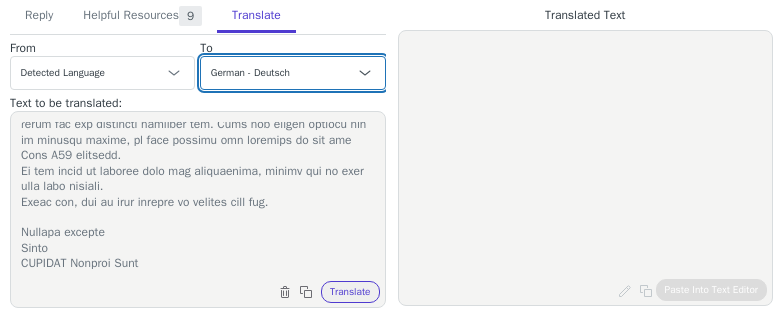 click on "Czech English (United States) Danish Dutch - Nederlands French - français French (Canada) German - Deutsch Italian - italiano Japanese - 日本語 Korean Norwegian Polish Portuguese Portuguese (Brazil) Slovak Spanish - español Swedish English (United Kingdom) Spanish (Spain) - español (España) Chinese (Simplified) - 中文（简体）" at bounding box center [292, 73] 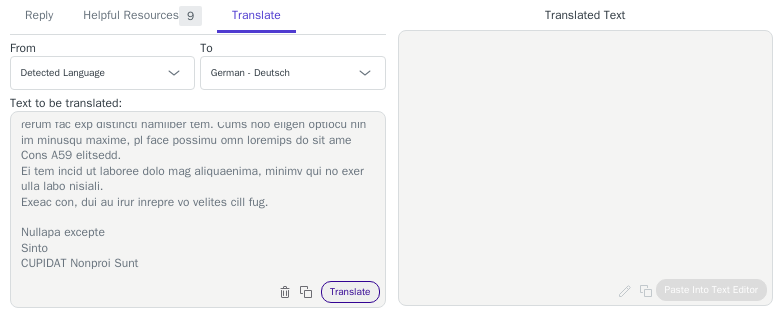 click on "Translate" at bounding box center (350, 292) 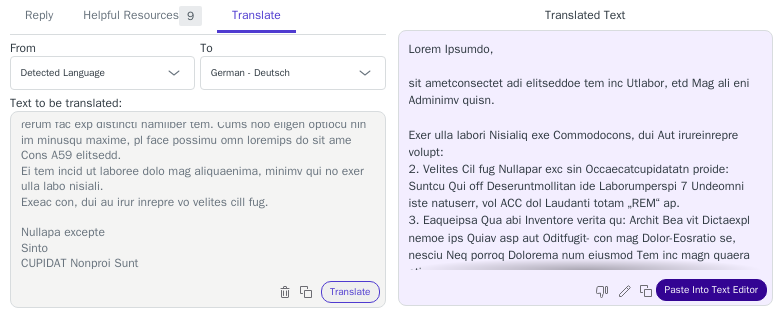 click on "Paste Into Text Editor" at bounding box center (711, 290) 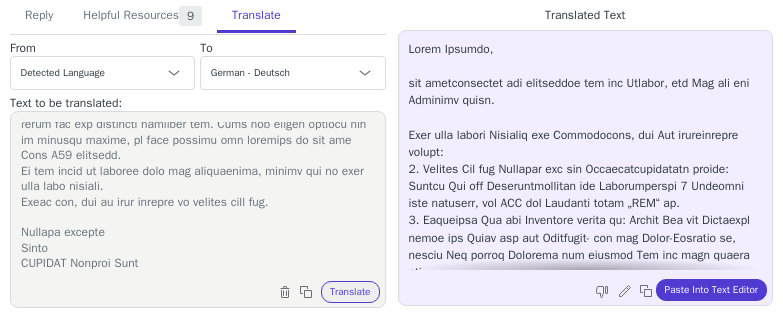 click at bounding box center [198, 197] 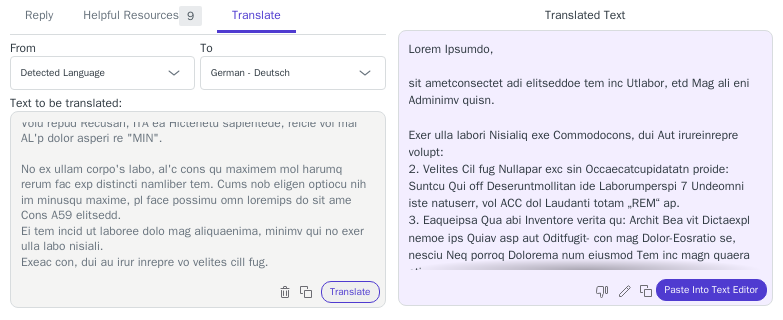 scroll, scrollTop: 216, scrollLeft: 0, axis: vertical 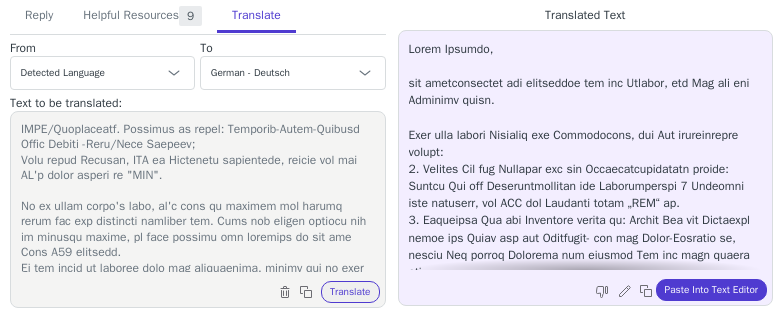 click at bounding box center (198, 197) 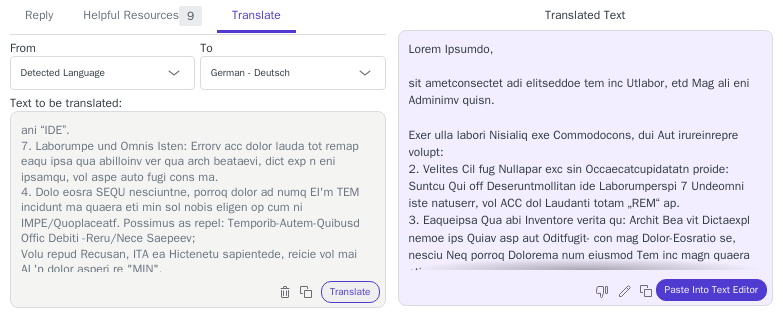 scroll, scrollTop: 23, scrollLeft: 0, axis: vertical 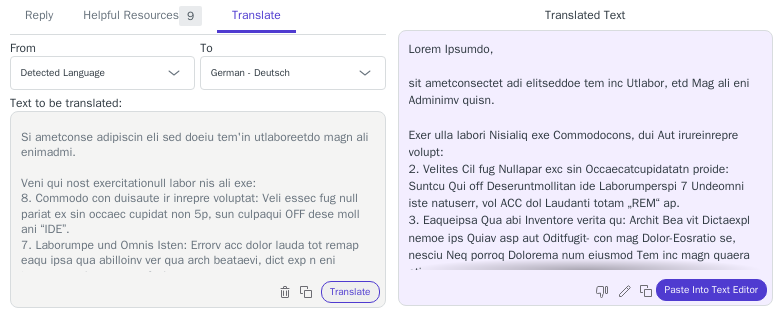 drag, startPoint x: 232, startPoint y: 186, endPoint x: 17, endPoint y: 196, distance: 215.23244 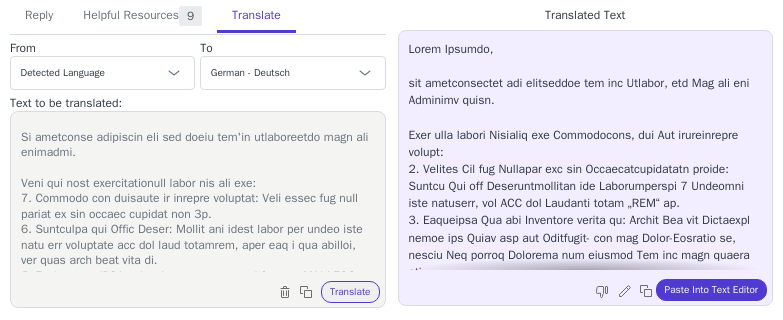 scroll, scrollTop: 34, scrollLeft: 0, axis: vertical 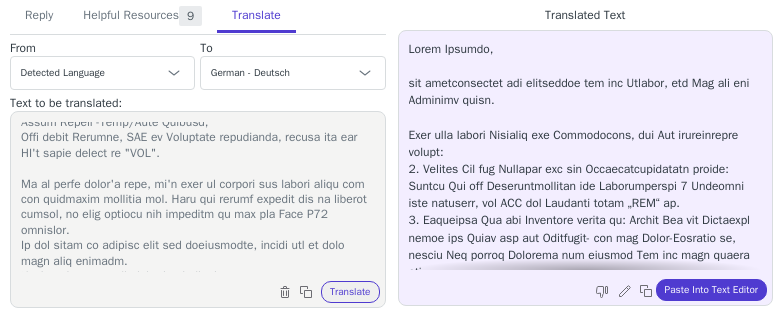 drag, startPoint x: 22, startPoint y: 198, endPoint x: 252, endPoint y: 170, distance: 231.69807 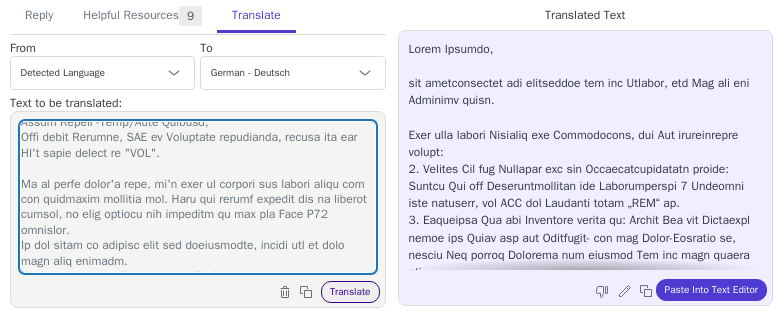 click on "Translate" at bounding box center [350, 292] 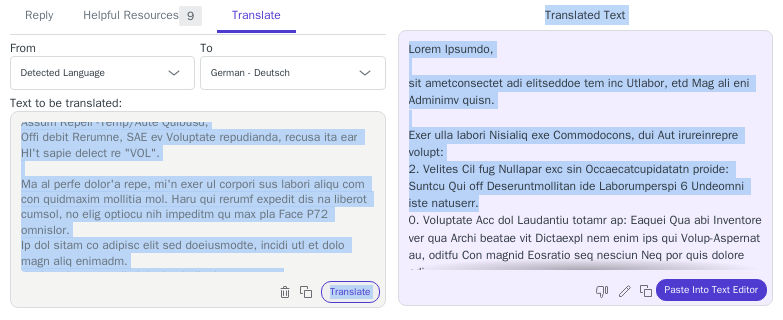 drag, startPoint x: 671, startPoint y: 201, endPoint x: 390, endPoint y: 173, distance: 282.39157 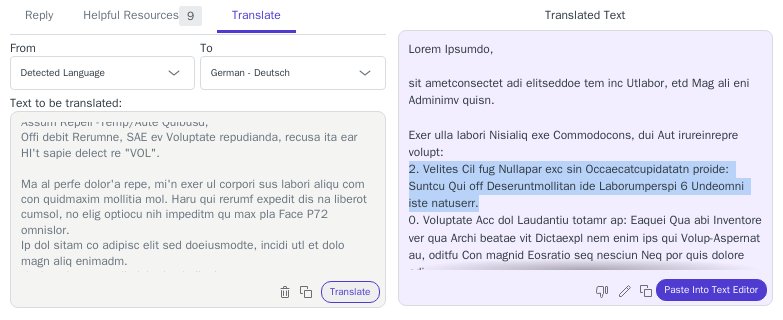 drag, startPoint x: 660, startPoint y: 205, endPoint x: 406, endPoint y: 166, distance: 256.97665 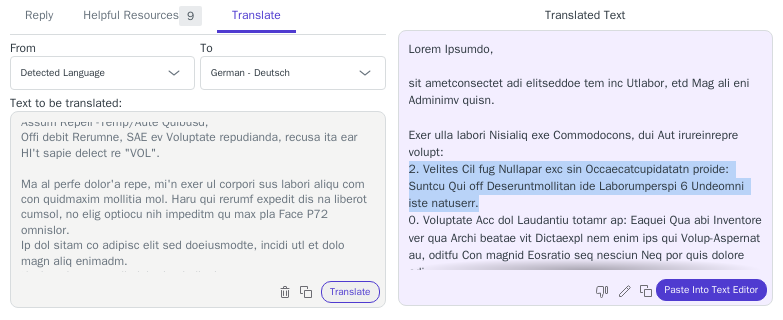 scroll, scrollTop: 212, scrollLeft: 0, axis: vertical 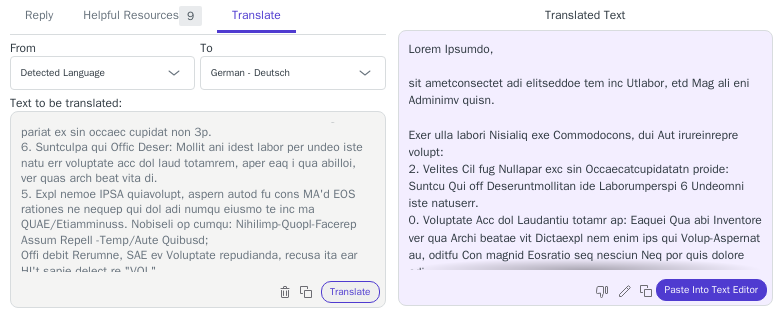 click at bounding box center [198, 197] 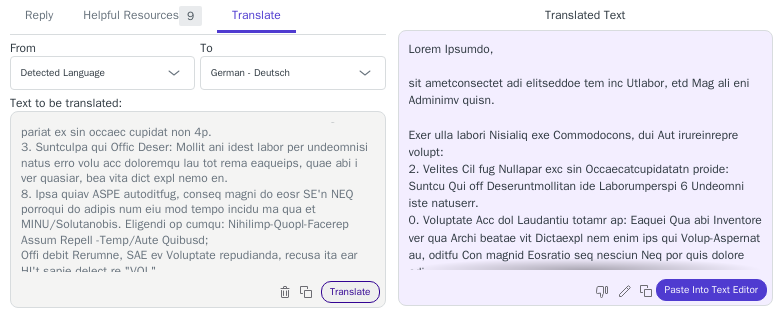 type on "Hi [FIRST],
We sincerely apologize for the issue you're experiencing with the soundbar.
Here are some troubleshooting steps you can try:
1. Restore the soundbar to factory settings: Long press the mute button of the remote control for 5s.
2. Reconnect the Power Cable: Unplug the power cable and connecting cable from both the subwoofer and the main soundbar, wait for a few seconds, and then plug them back in.
3. When using HDMI connection, please check if your TV's DTS function is turned off and the audio output is set to AUTO/Passthrough. Normally as below: Settings-Sound-Digital Audio Output -Auto/Pass Through;
When using Optical, AUX or Bluetooth connection, please set the TV's audio output to "PCM".
If it still doesn't help, we'd like to provide the return label for the defective soundbar set. Once the return package can be tracked online, we will arrange the shipment of the new Nova S50 soundbar.
If you agree to proceed with the replacement, please let us know your full address.
Thank you, and we lo..." 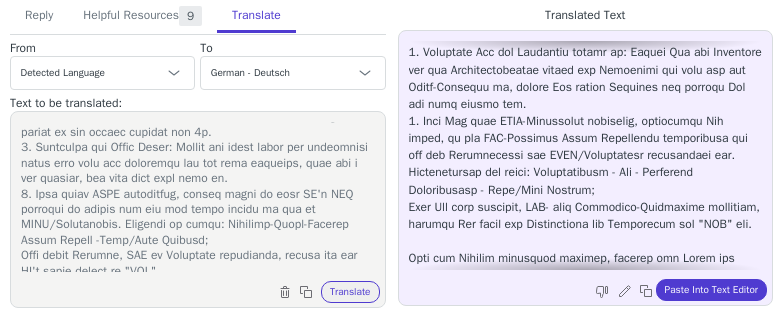 scroll, scrollTop: 165, scrollLeft: 0, axis: vertical 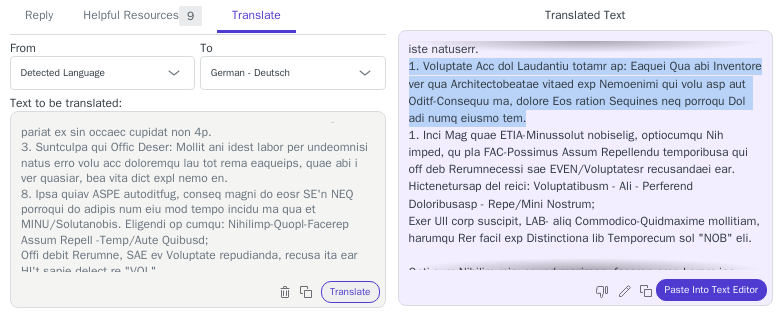 drag, startPoint x: 409, startPoint y: 58, endPoint x: 746, endPoint y: 121, distance: 342.83817 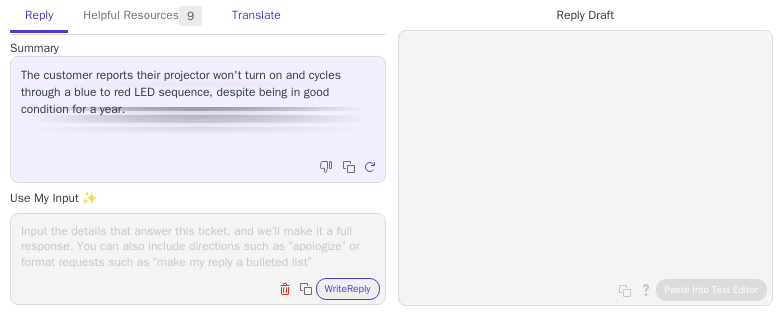 scroll, scrollTop: 0, scrollLeft: 0, axis: both 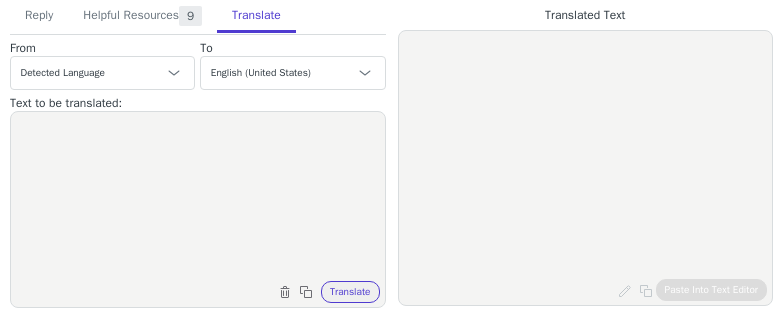 click at bounding box center (198, 197) 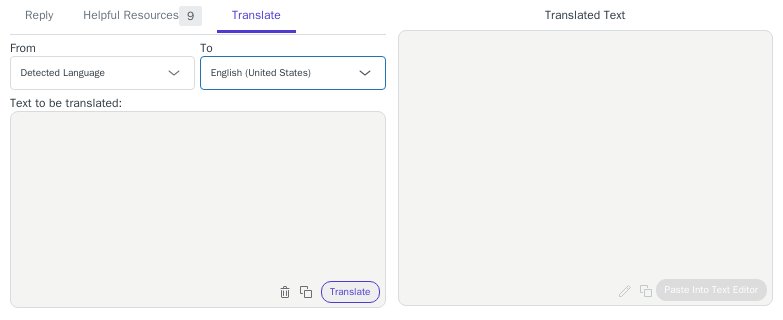 paste on "Hi [NAME],
Thank you for contacting us and sorry for the inconvenience caused.
To address this issue, please try unplugging the projector's power cable and wait for 1-2 hours before attempting to power it on again. After waiting, press the on/off button and hold it for 3-5 seconds to see if the projector starts.
If it still doesn't help, would you please take a video demonstrating the problem? This would greatly assist our product team in diagnosing the problem.
You can send us the video by the following steps:
1. You can upload your video to Youtube, Google Drive, or Wetransfer, and then copy the video link to an electronic document (as a picture, or pdf).
2. Then send us this electronic document as an attachment.
(Note: If you send the video link directly, we will not be able to receive it and Amazon will block the link)
Please be assured that once the problem has been investigated, we will do our best to help you resolve it.
------
If it is confirmed that the projector is defective, we will help you re..." 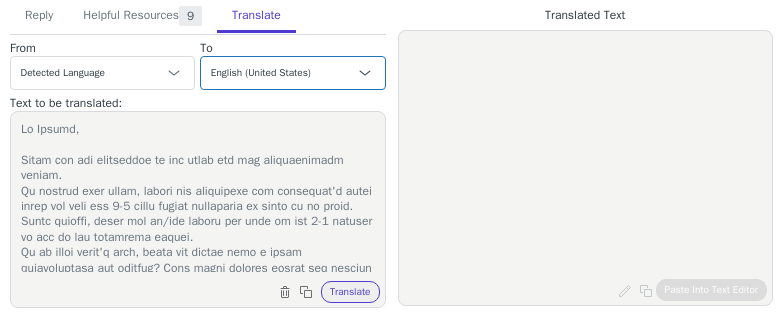 scroll, scrollTop: 312, scrollLeft: 0, axis: vertical 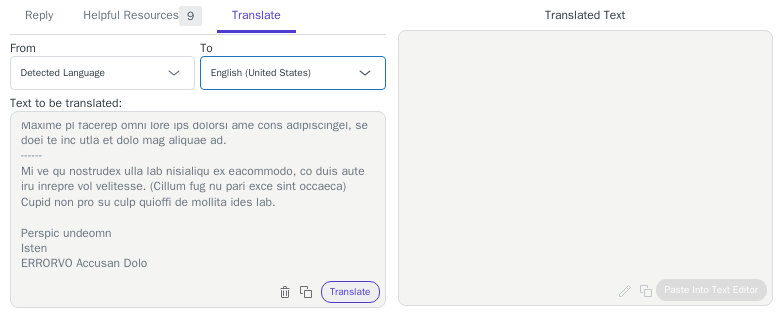 type on "Hi [NAME],
Thank you for contacting us and sorry for the inconvenience caused.
To address this issue, please try unplugging the projector's power cable and wait for 1-2 hours before attempting to power it on again. After waiting, press the on/off button and hold it for 3-5 seconds to see if the projector starts.
If it still doesn't help, would you please take a video demonstrating the problem? This would greatly assist our product team in diagnosing the problem.
You can send us the video by the following steps:
1. You can upload your video to Youtube, Google Drive, or Wetransfer, and then copy the video link to an electronic document (as a picture, or pdf).
2. Then send us this electronic document as an attachment.
(Note: If you send the video link directly, we will not be able to receive it and Amazon will block the link)
Please be assured that once the problem has been investigated, we will do our best to help you resolve it.
------
If it is confirmed that the projector is defective, we will help you re..." 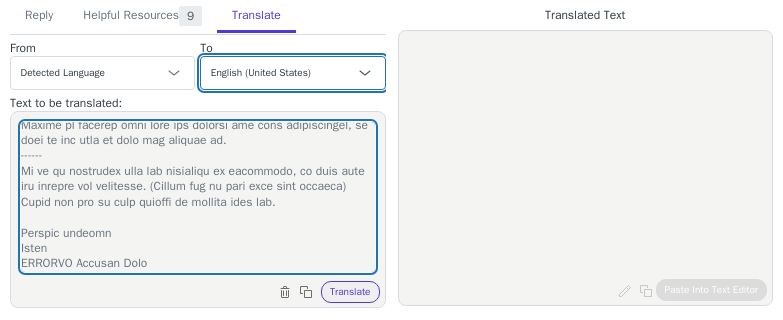 click on "Czech English (United States) Danish Dutch - Nederlands French - français French (Canada) German - Deutsch Italian - italiano Japanese - 日本語 Korean Norwegian Polish Portuguese Portuguese (Brazil) Slovak Spanish - español Swedish English (United Kingdom) Spanish (Spain) - español (España) Chinese (Simplified) - 中文（简体）" at bounding box center (292, 73) 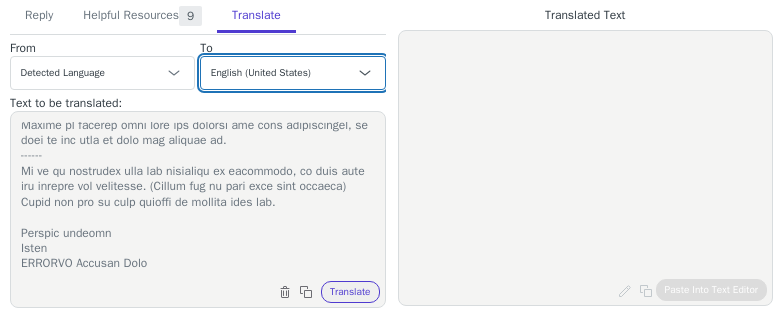 select on "es-es" 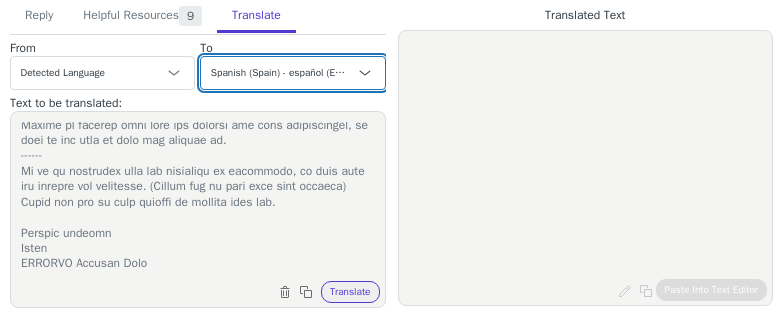 click on "Czech English (United States) Danish Dutch - Nederlands French - français French (Canada) German - Deutsch Italian - italiano Japanese - 日本語 Korean Norwegian Polish Portuguese Portuguese (Brazil) Slovak Spanish - español Swedish English (United Kingdom) Spanish (Spain) - español (España) Chinese (Simplified) - 中文（简体）" at bounding box center (292, 73) 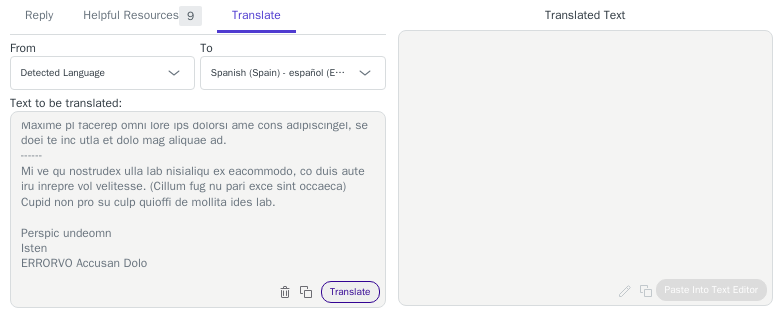 click on "Translate" at bounding box center [350, 292] 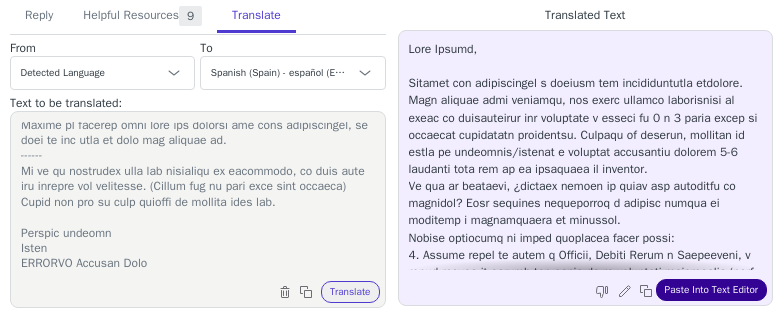 click on "Paste Into Text Editor" at bounding box center (711, 290) 